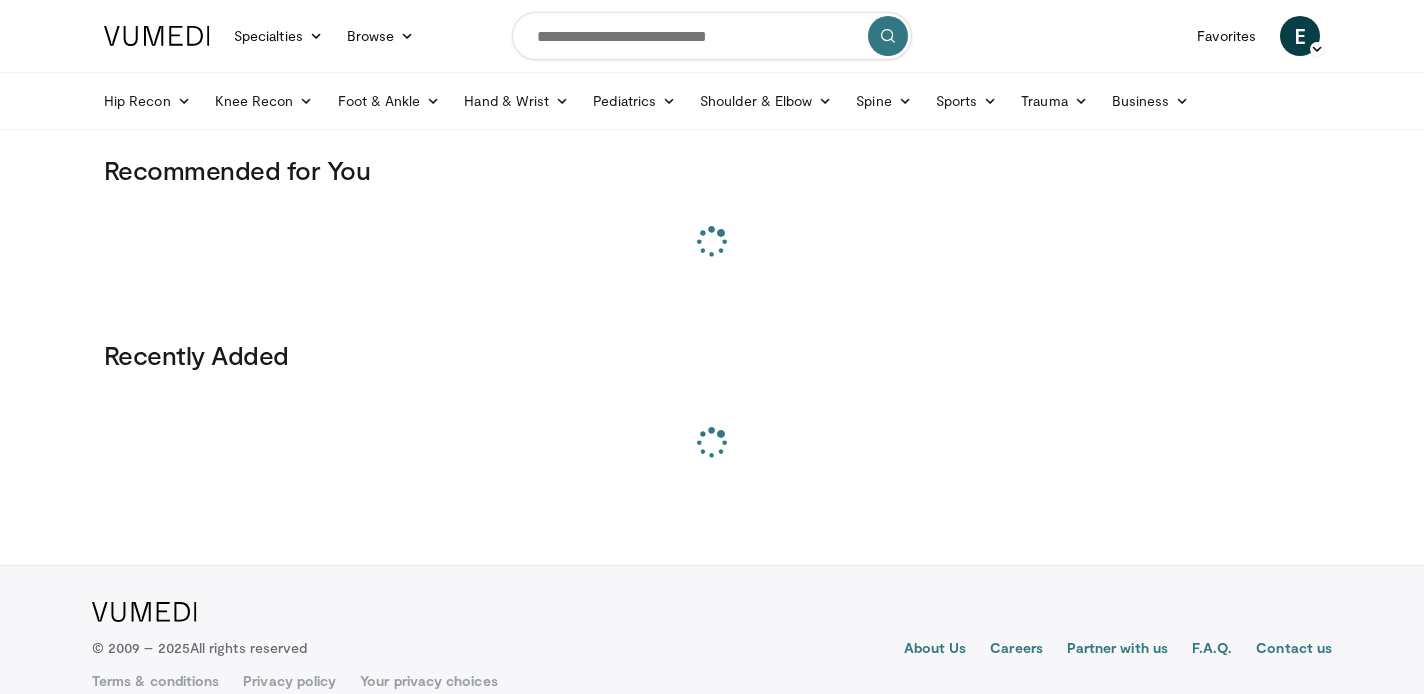 scroll, scrollTop: 0, scrollLeft: 0, axis: both 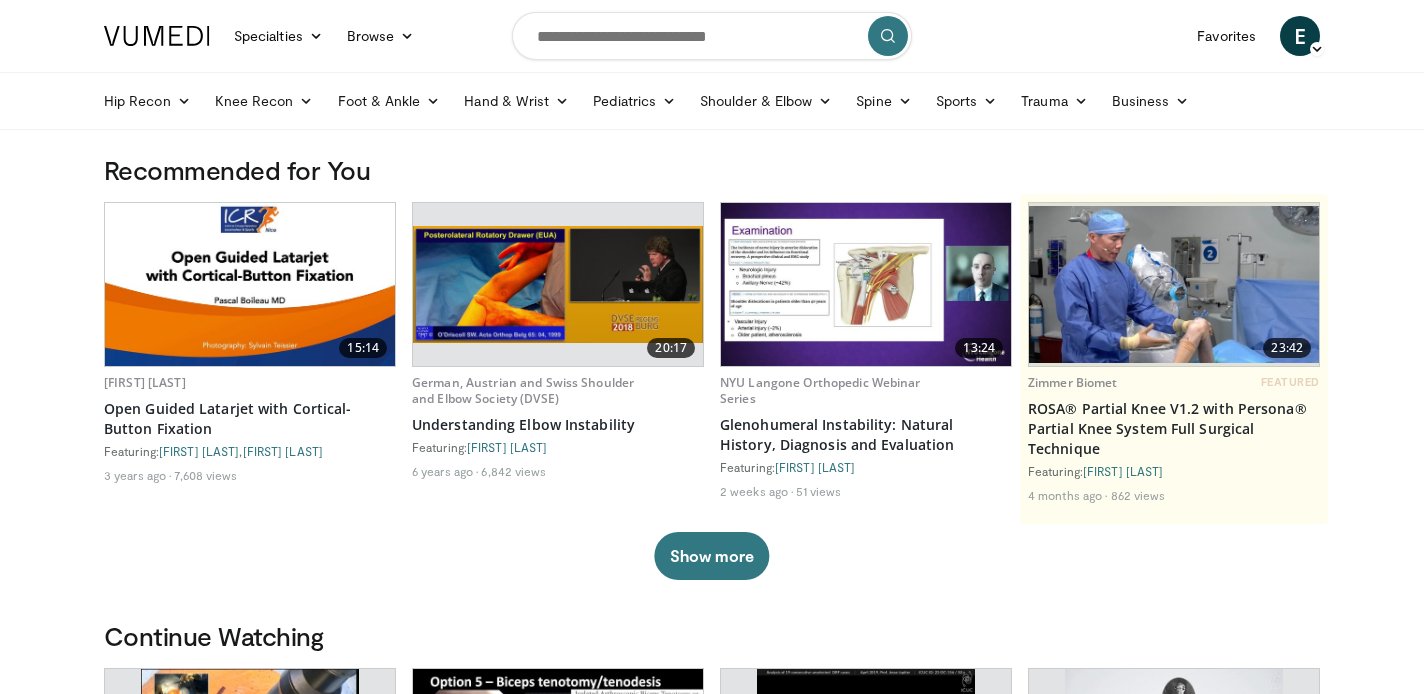 click at bounding box center (712, 36) 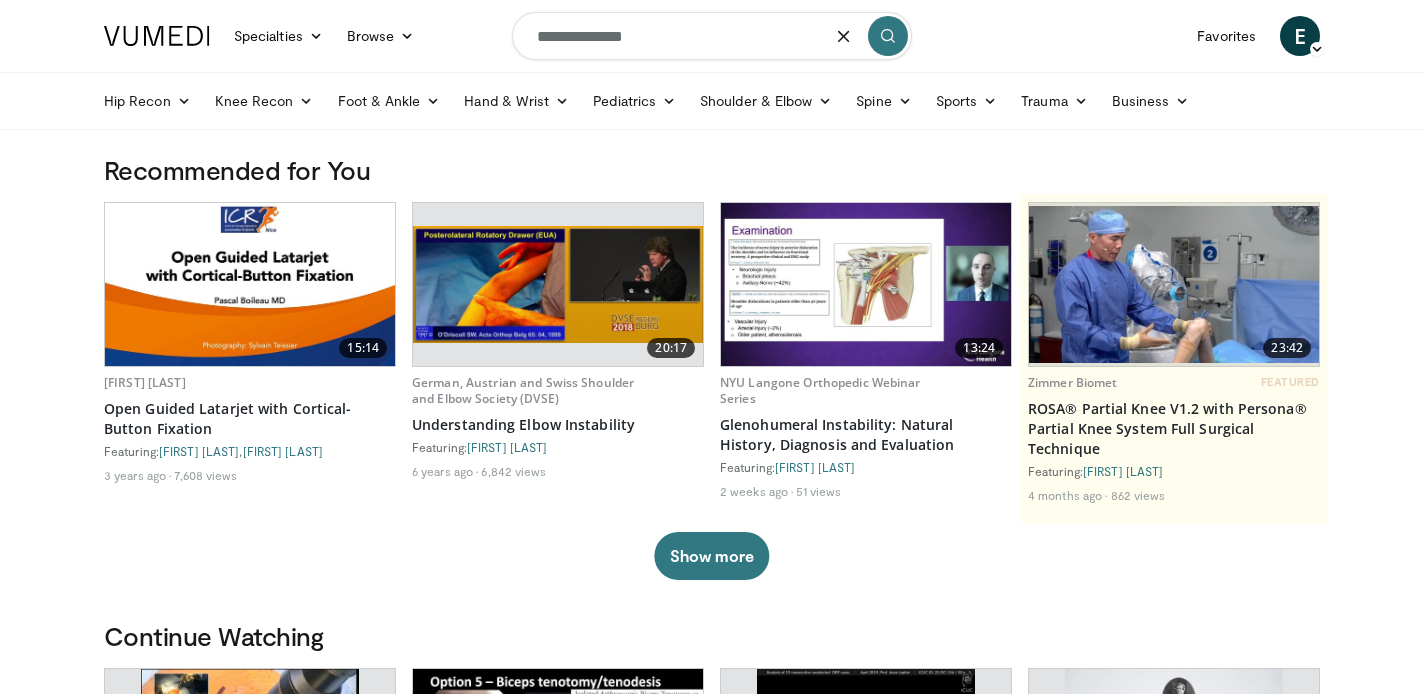 type on "**********" 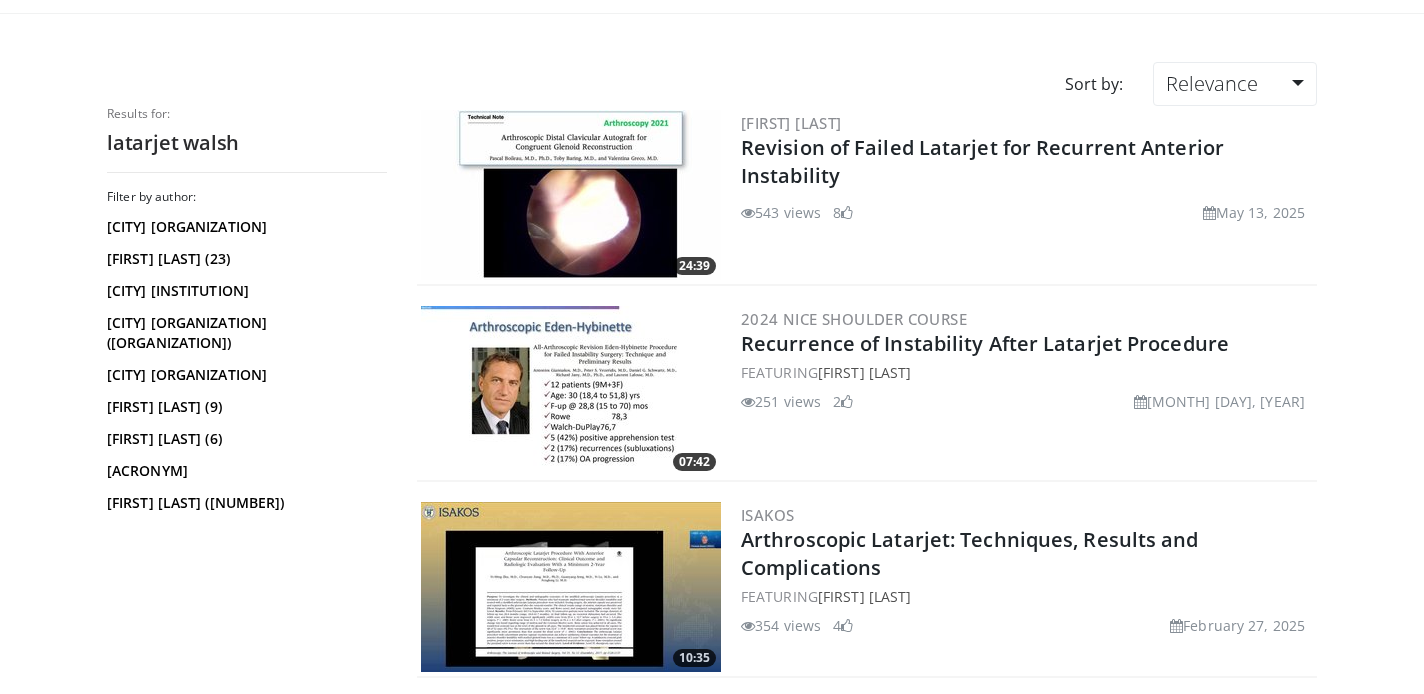 scroll, scrollTop: 0, scrollLeft: 0, axis: both 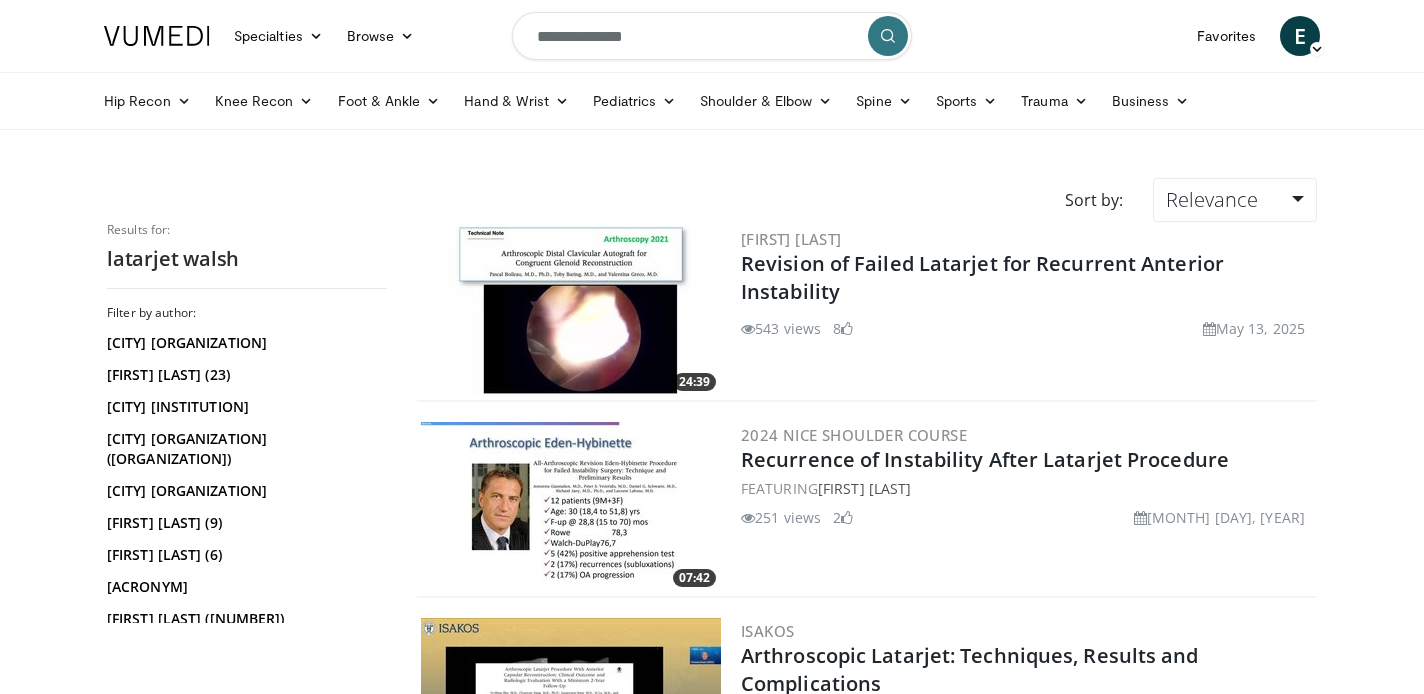 click on "**********" at bounding box center [712, 36] 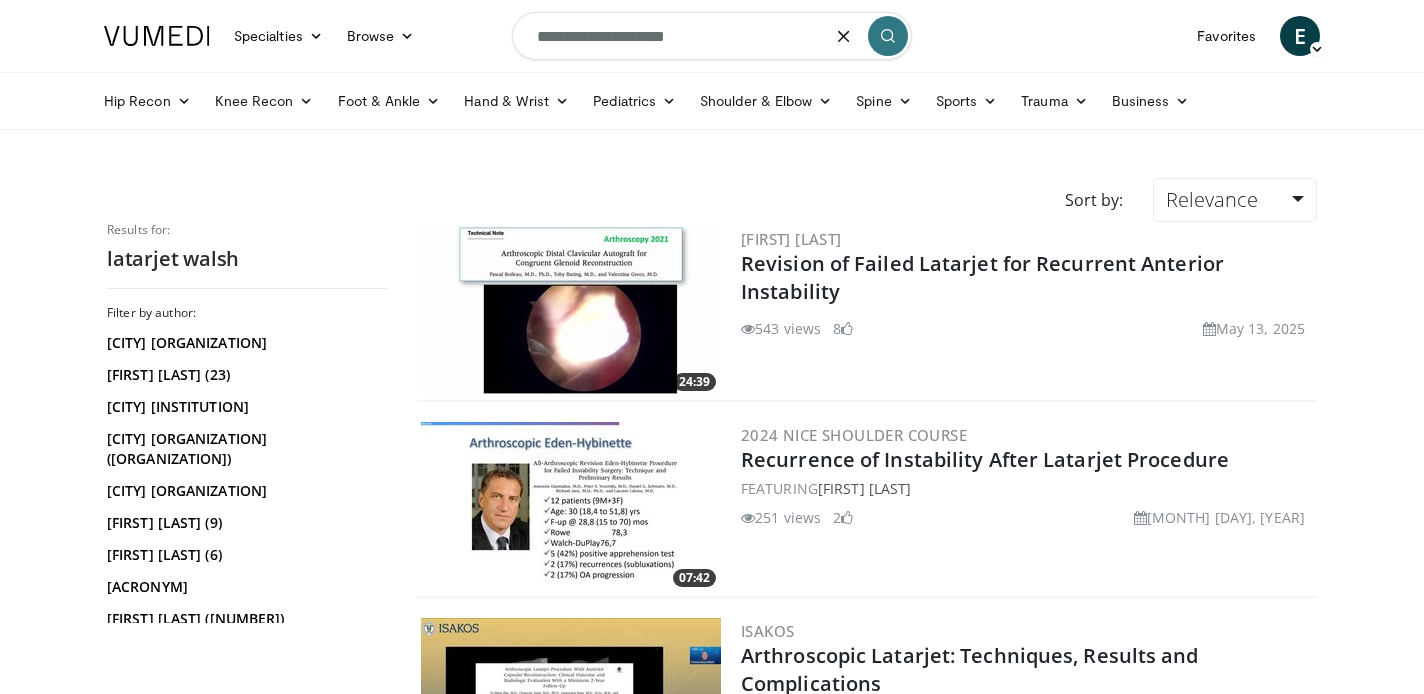 type on "**********" 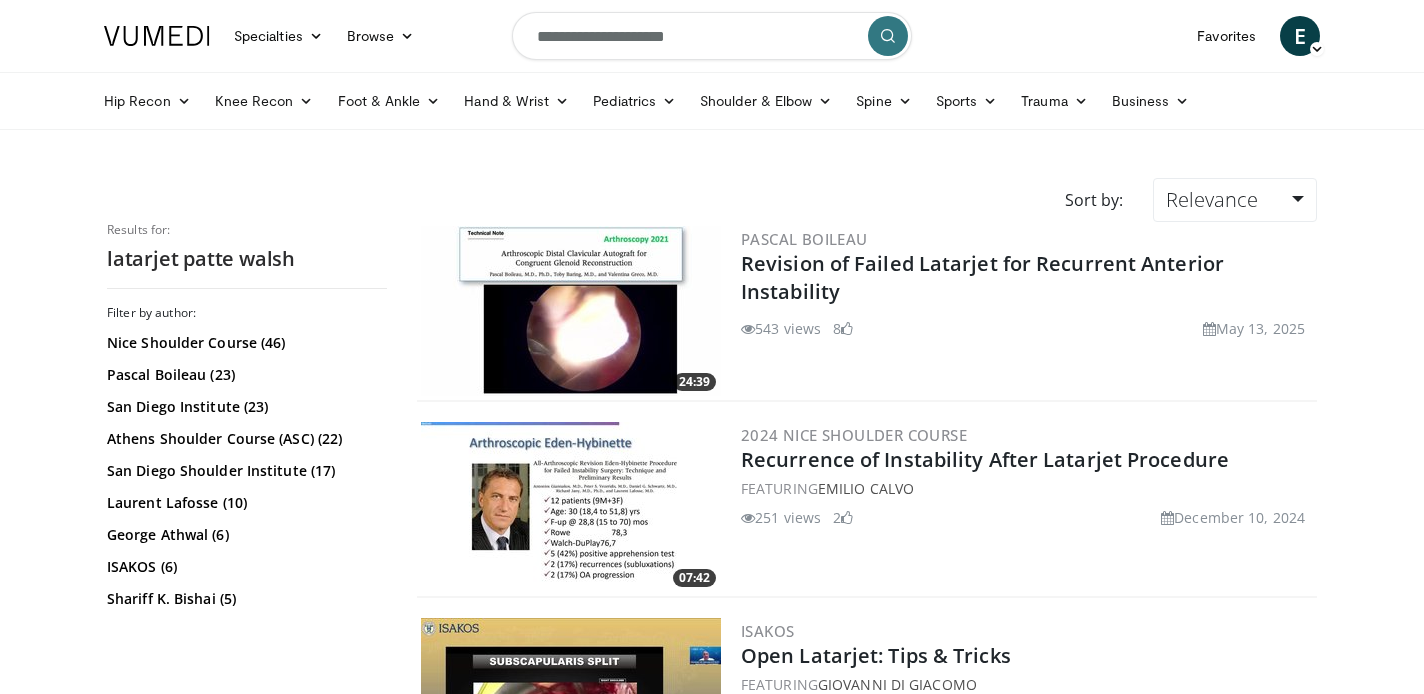 scroll, scrollTop: 0, scrollLeft: 0, axis: both 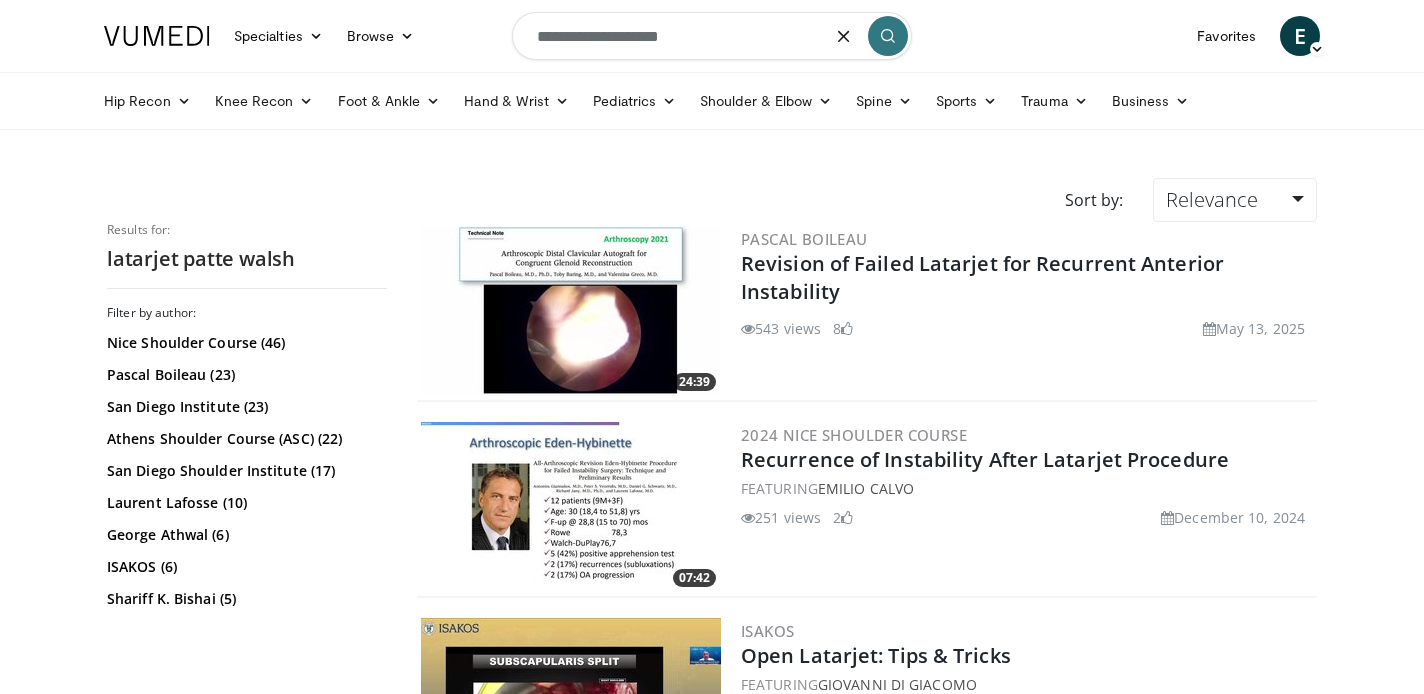 type on "**********" 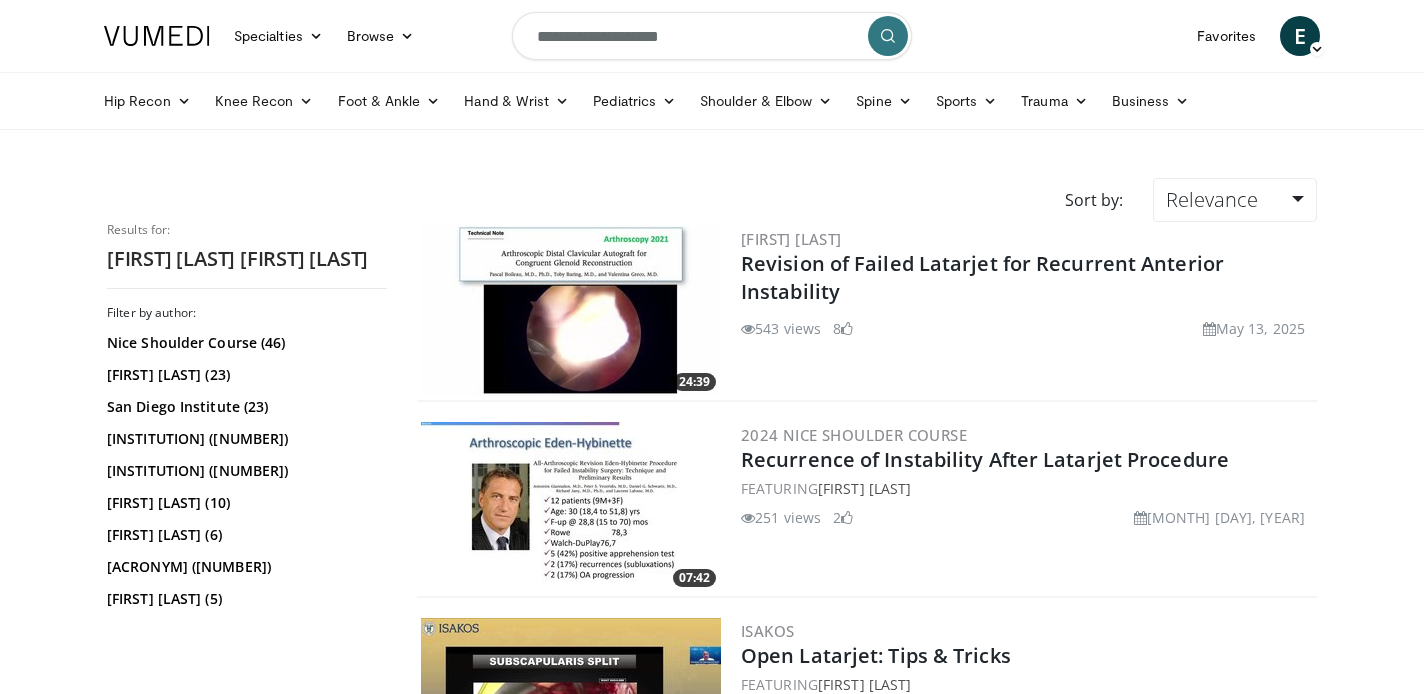 scroll, scrollTop: 0, scrollLeft: 0, axis: both 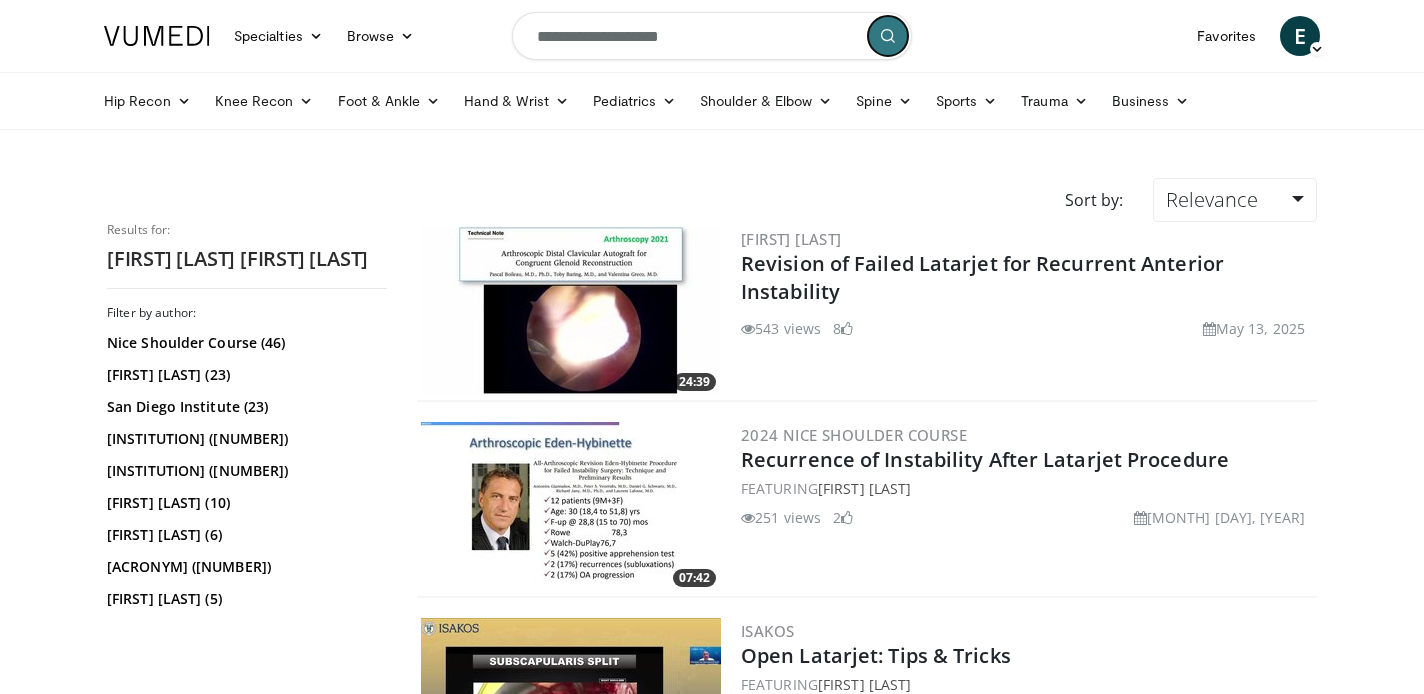 click at bounding box center (888, 36) 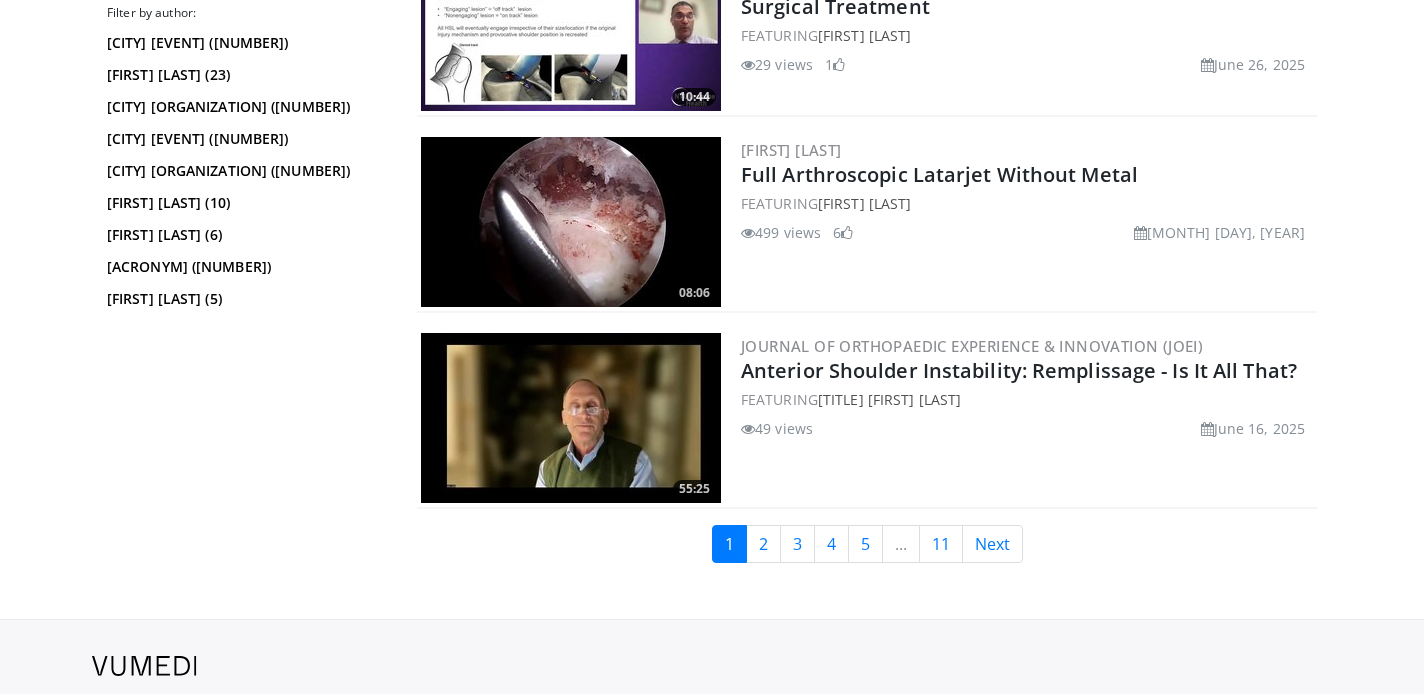 scroll, scrollTop: 4484, scrollLeft: 0, axis: vertical 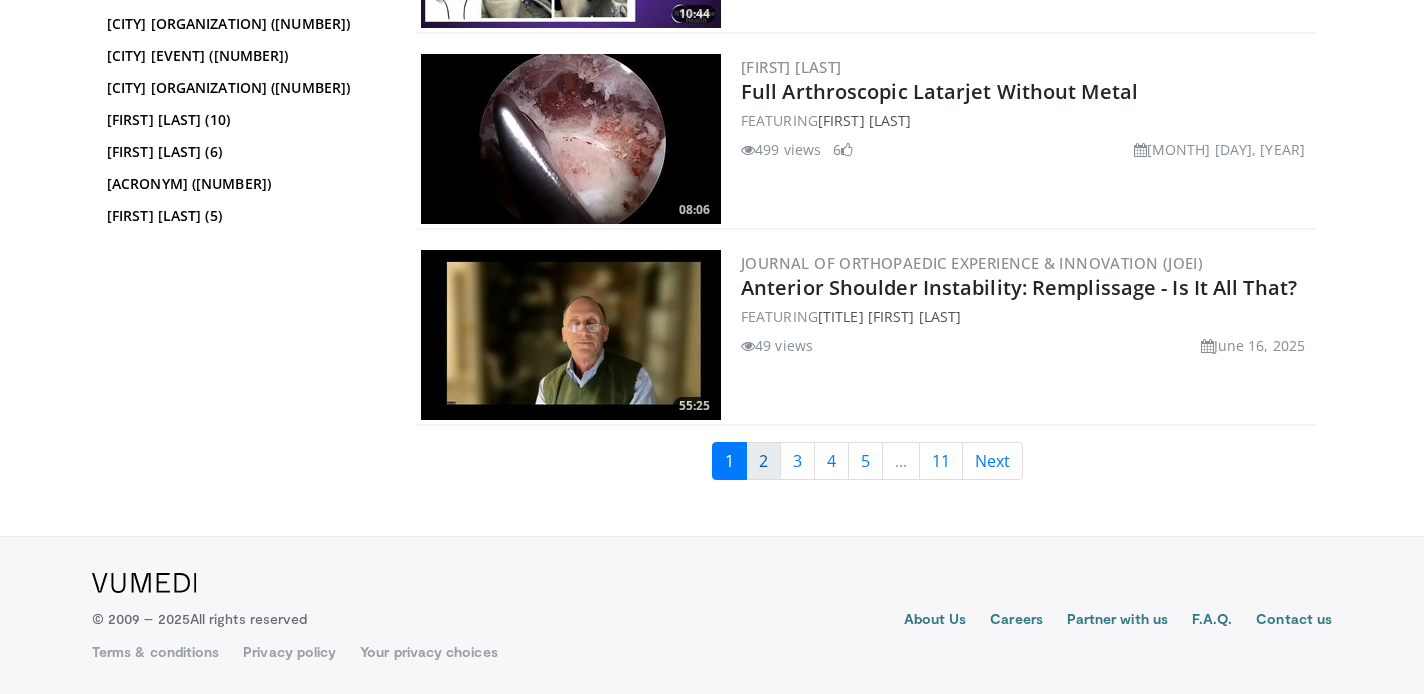 click on "2" at bounding box center (763, 461) 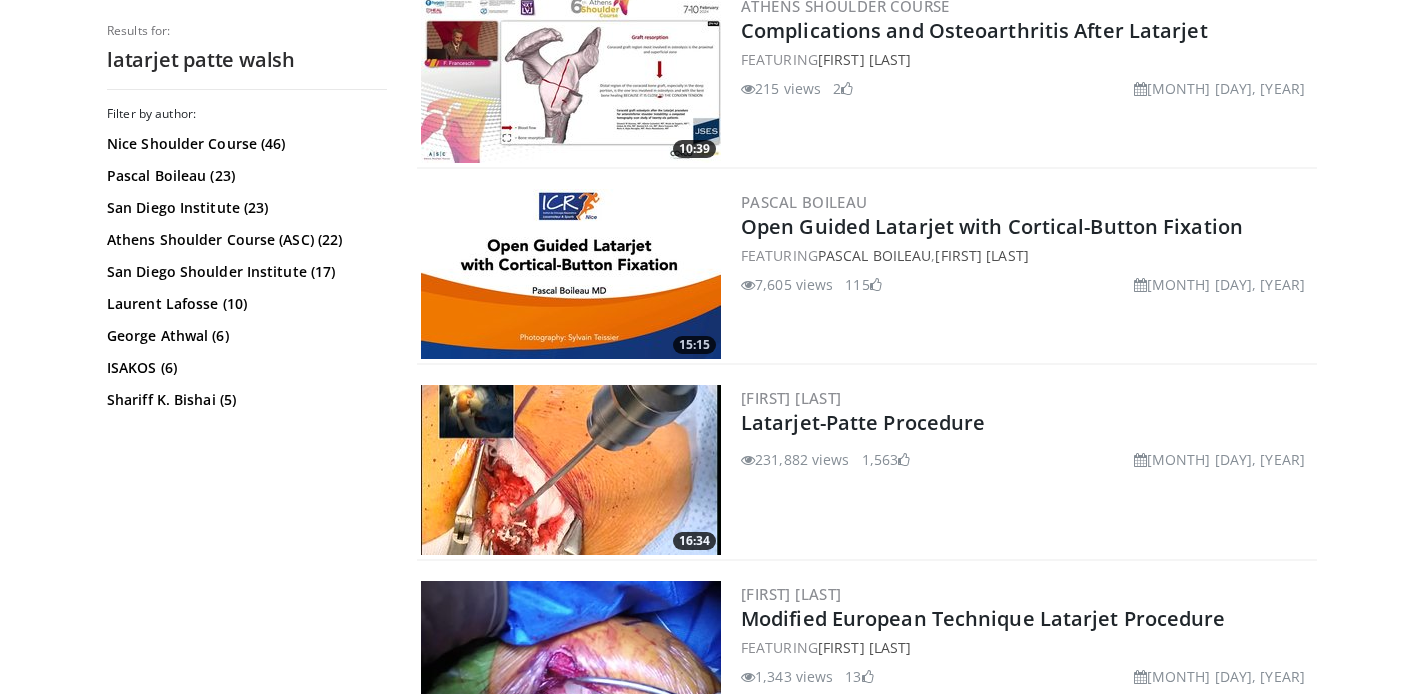 scroll, scrollTop: 1214, scrollLeft: 0, axis: vertical 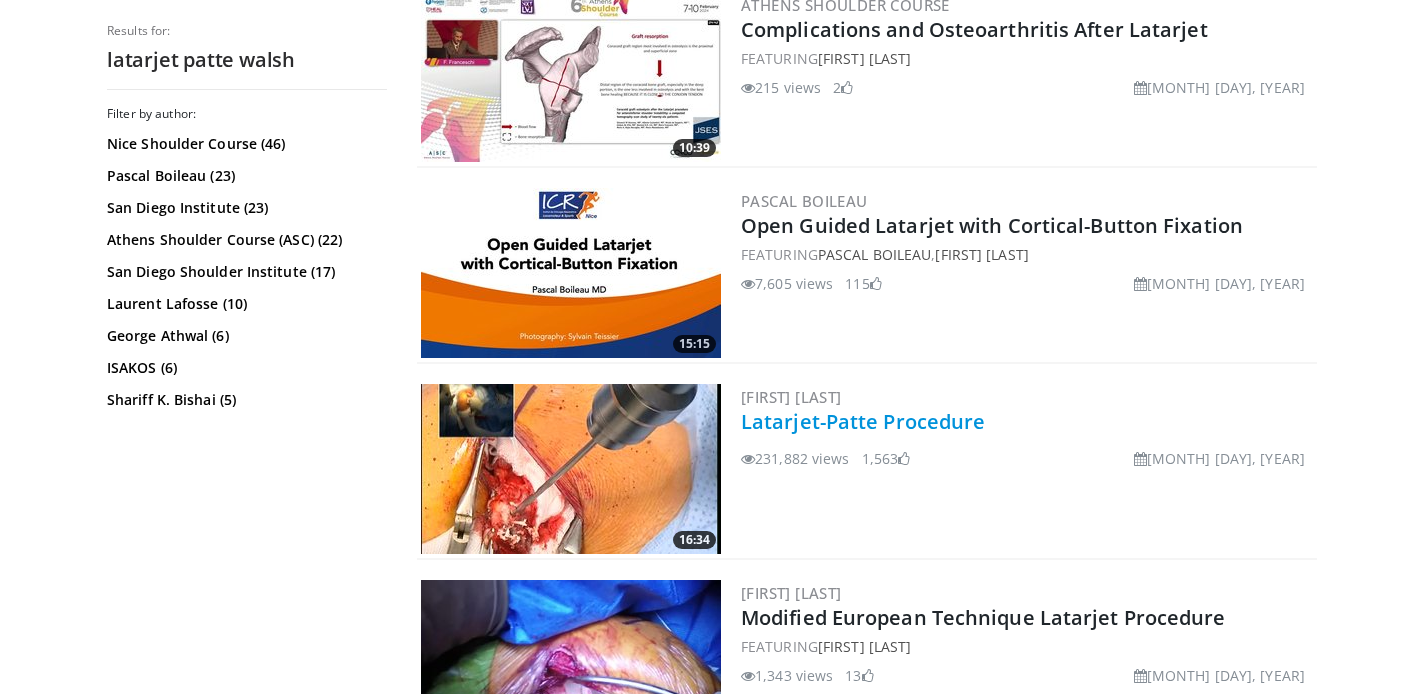 click on "Latarjet-Patte Procedure" at bounding box center [863, 421] 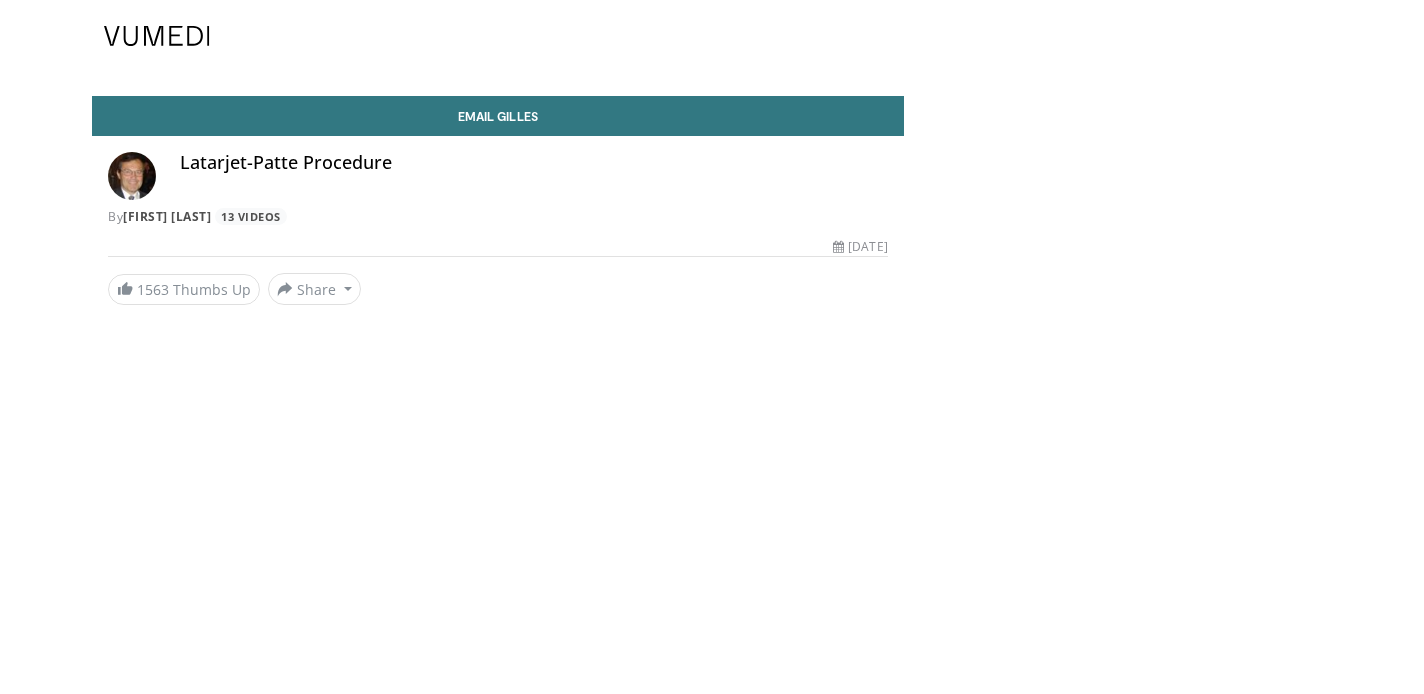scroll, scrollTop: 0, scrollLeft: 0, axis: both 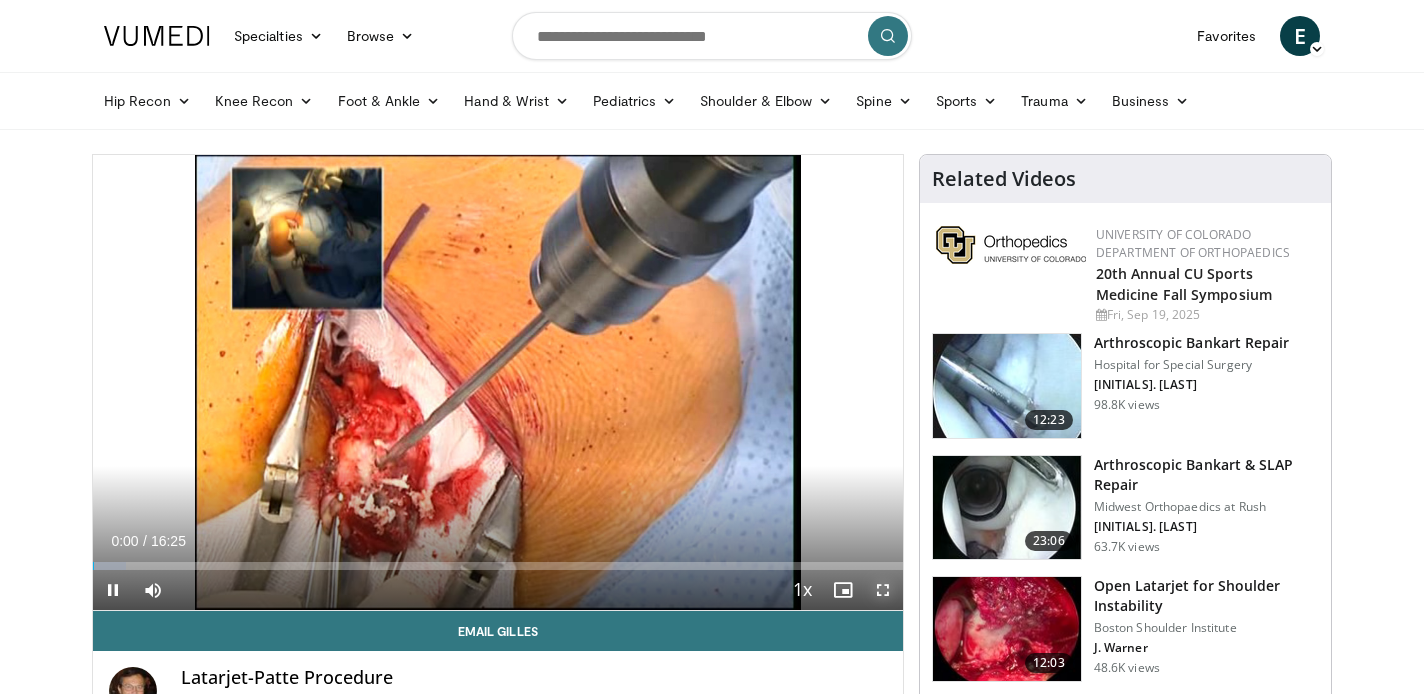 click at bounding box center [883, 590] 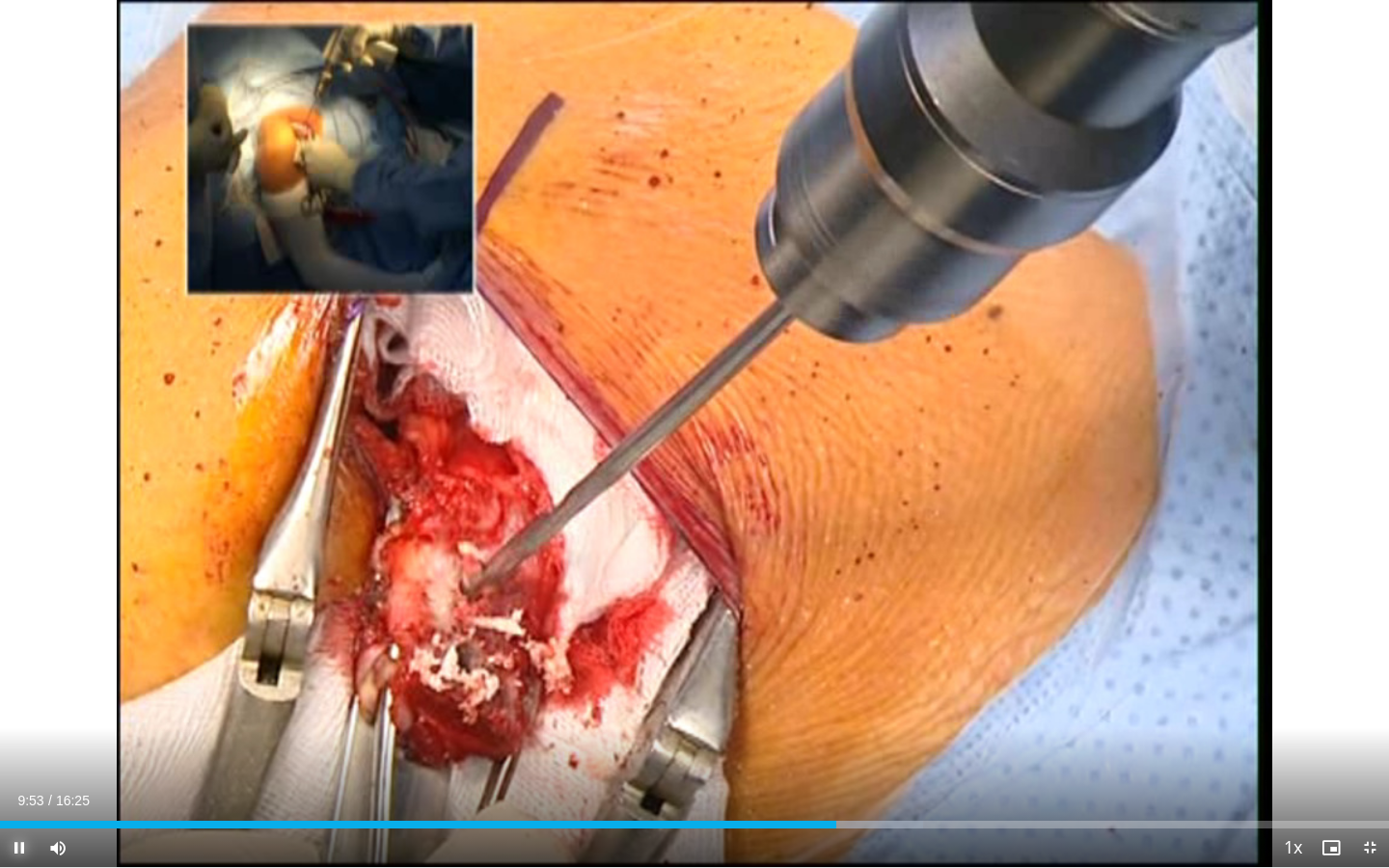 click at bounding box center [19, 848] 